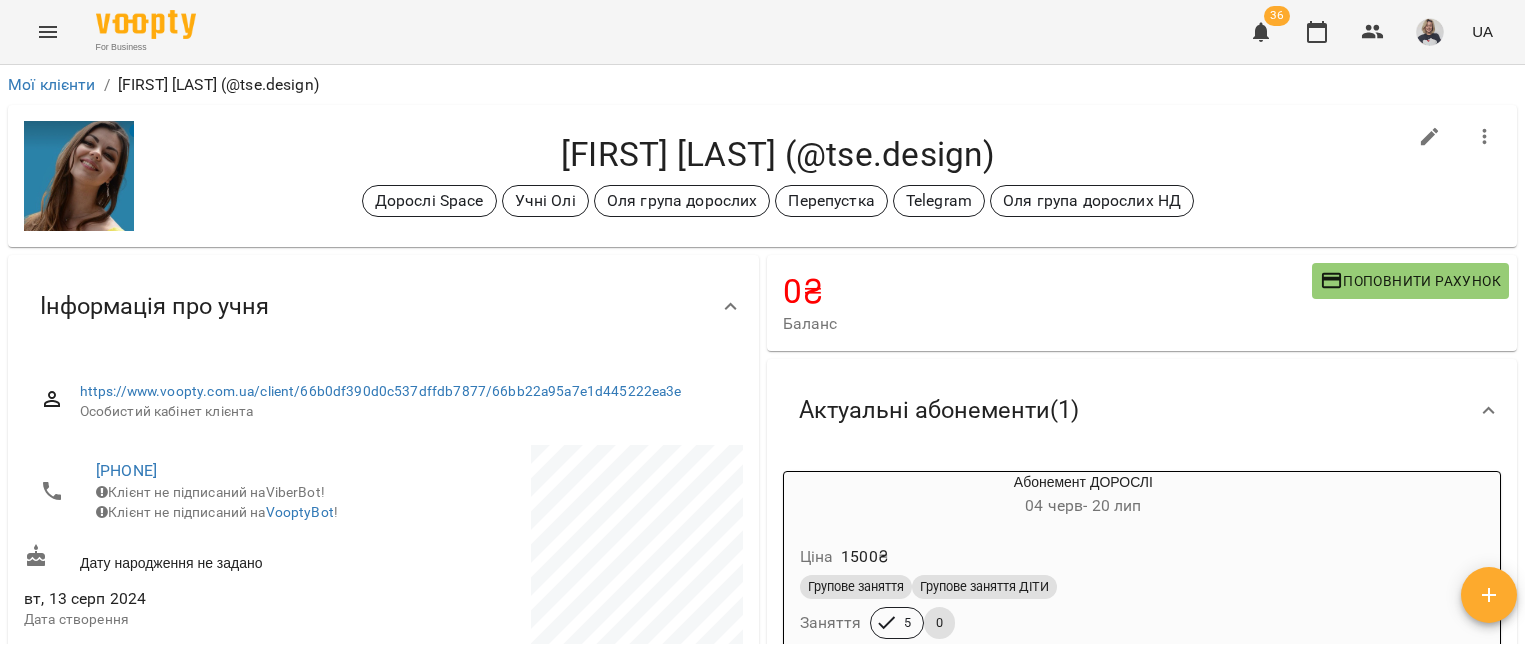 scroll, scrollTop: 0, scrollLeft: 0, axis: both 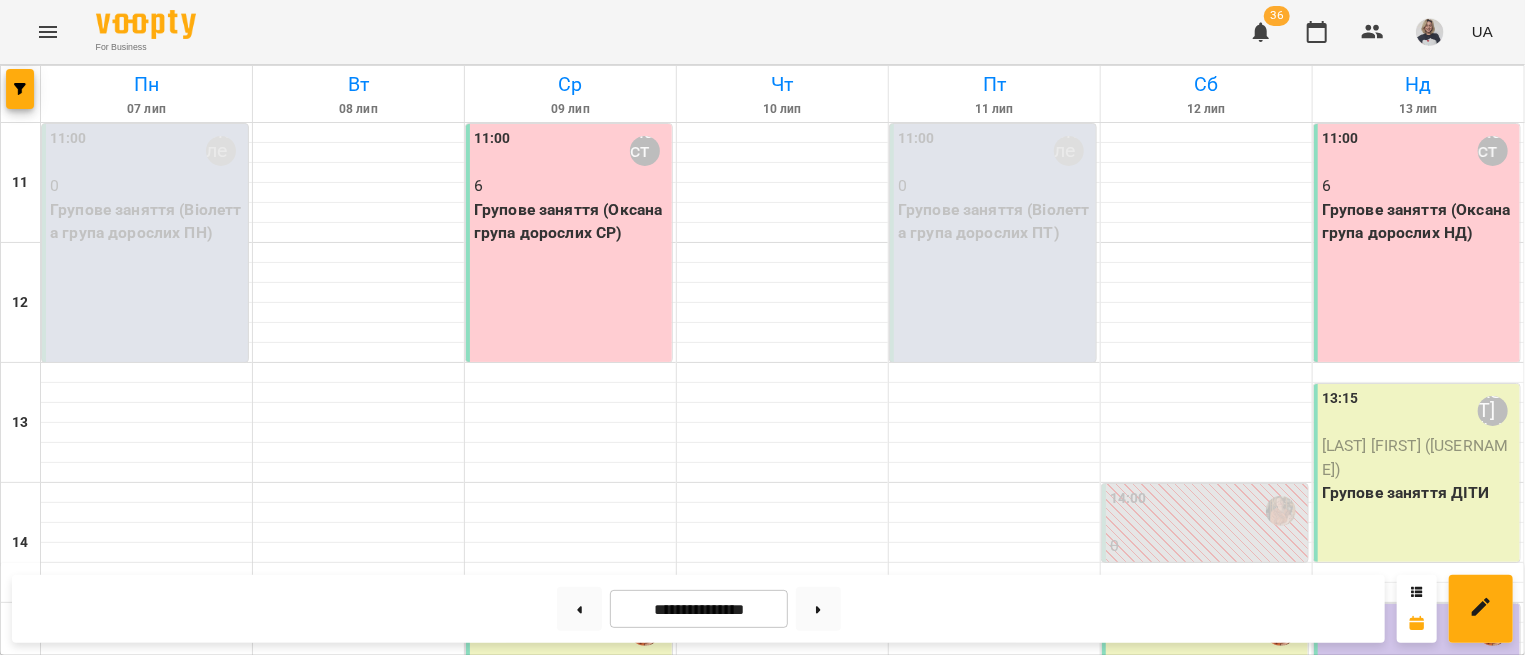 click on "15:00 4 Групове заняття (Оля група дорослих НД)" at bounding box center [1417, 723] 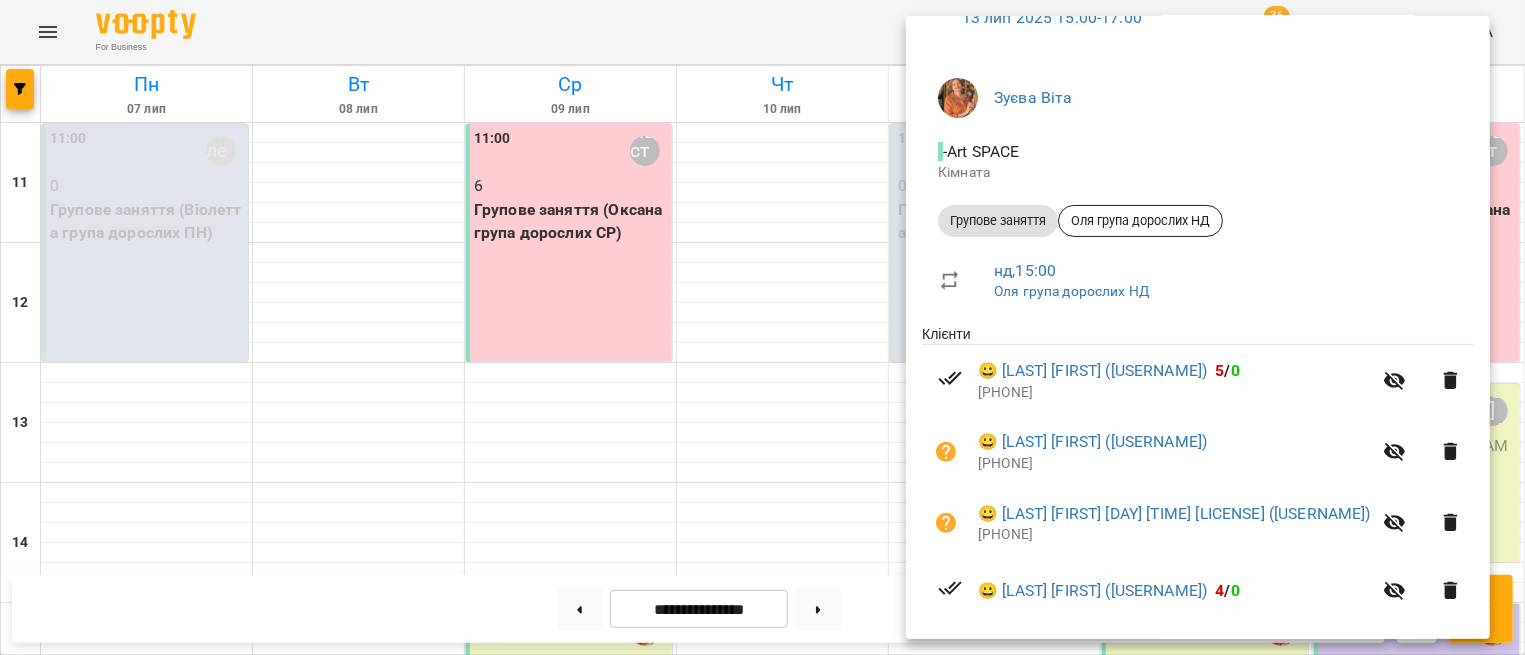 scroll, scrollTop: 241, scrollLeft: 0, axis: vertical 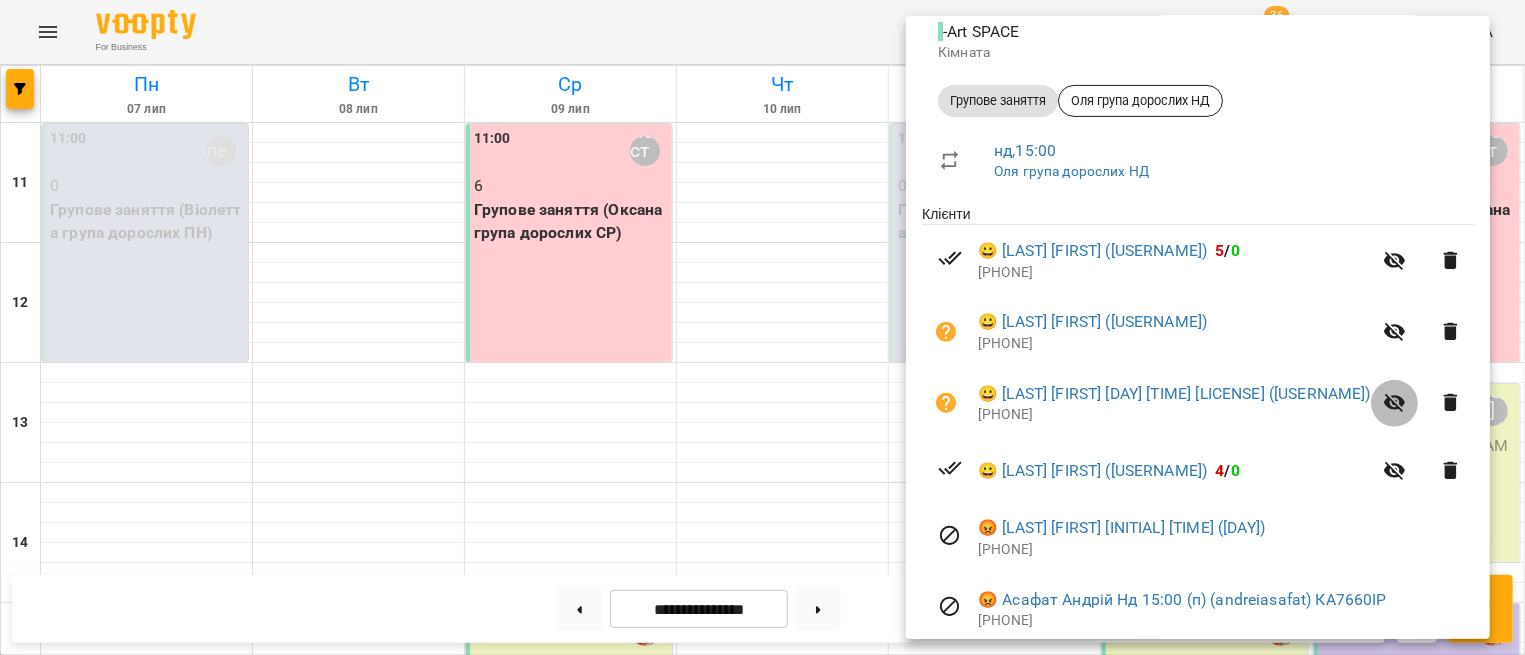 click at bounding box center (1395, 403) 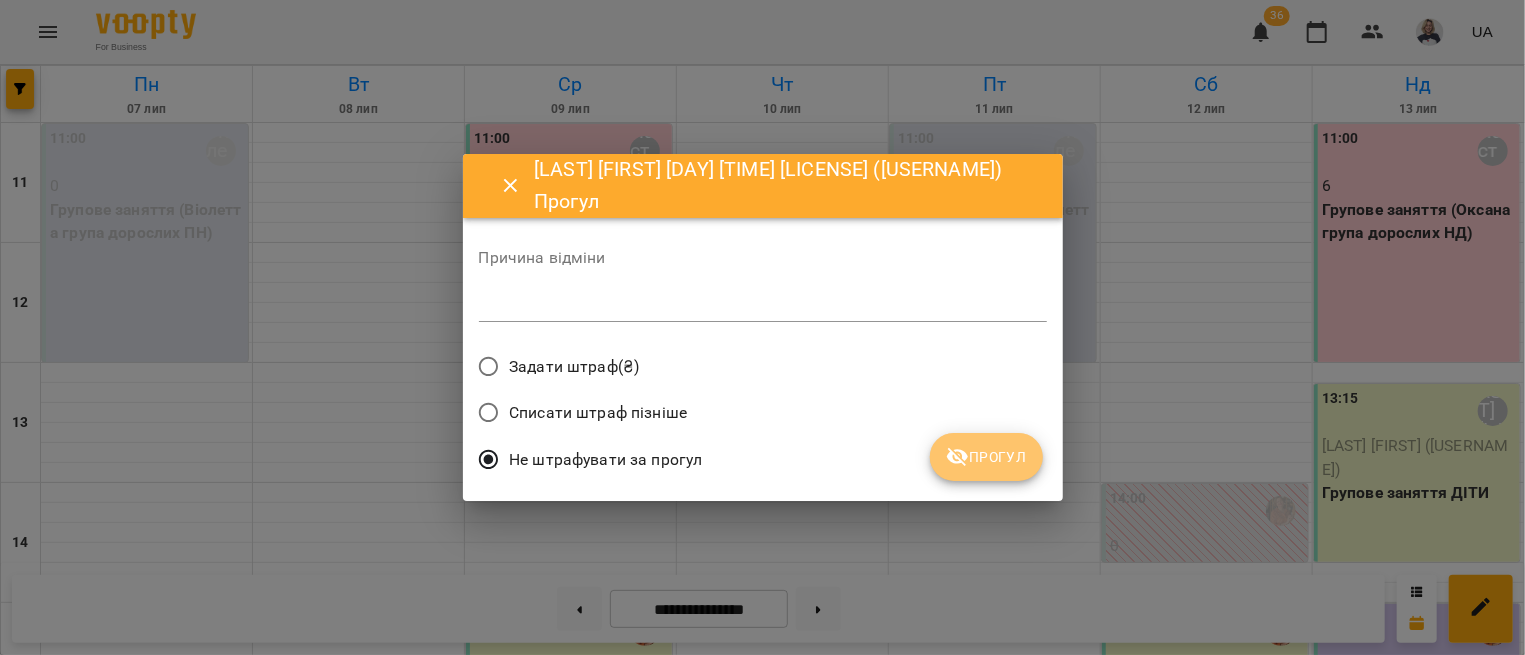 click 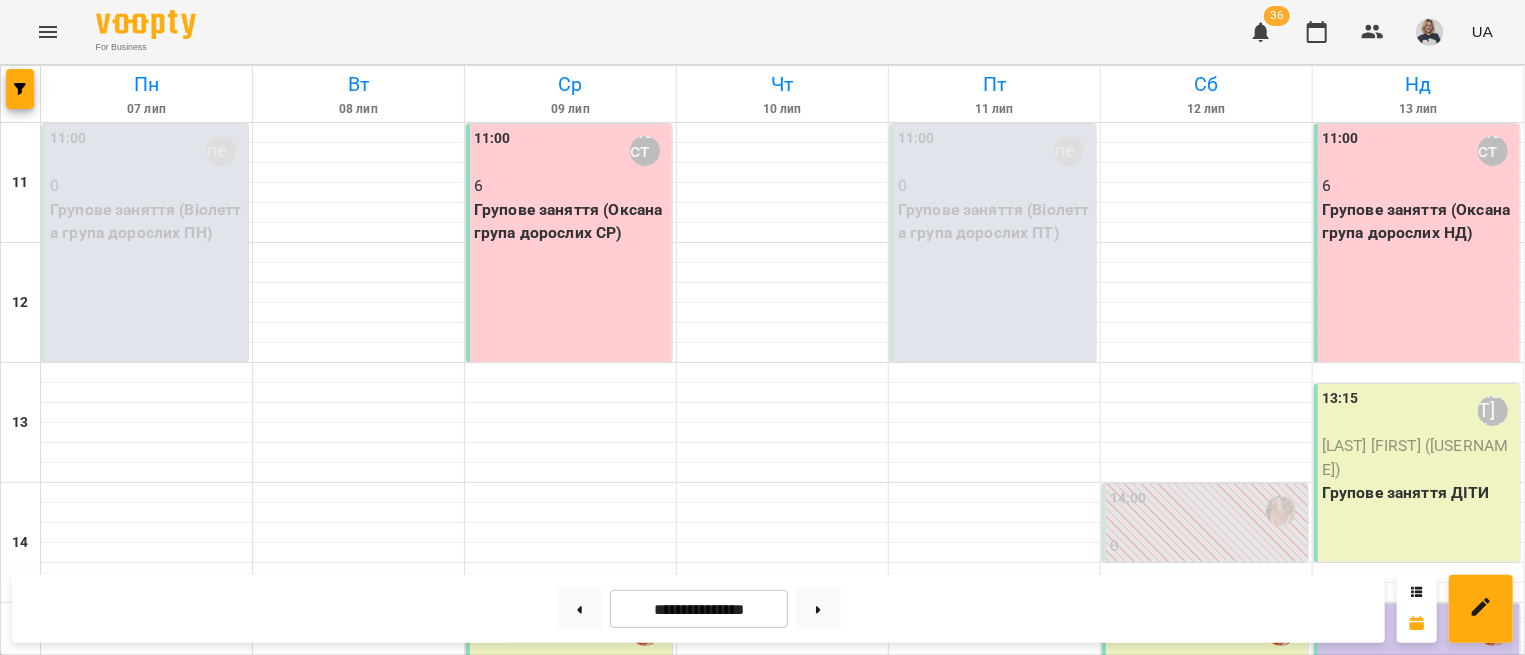 click on "Групове заняття (Оля група дорослих НД)" at bounding box center (1419, 701) 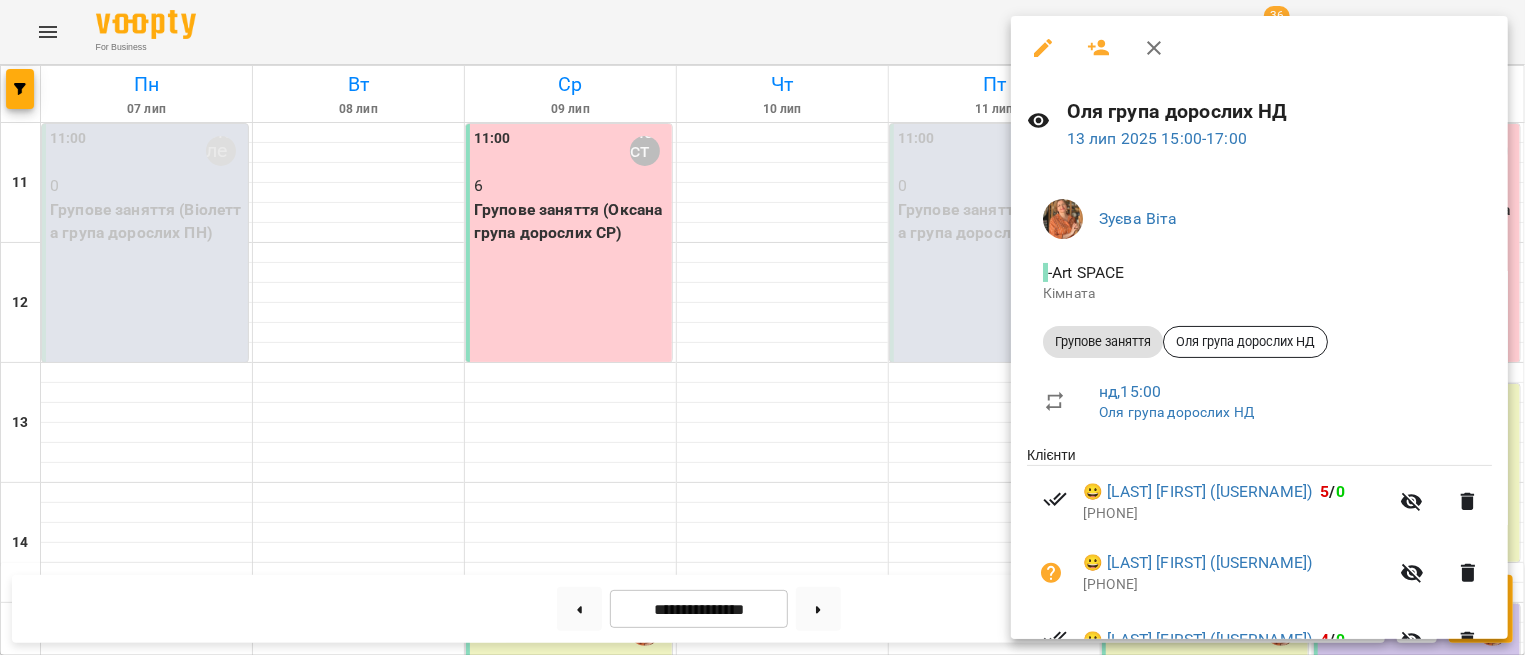 scroll, scrollTop: 121, scrollLeft: 0, axis: vertical 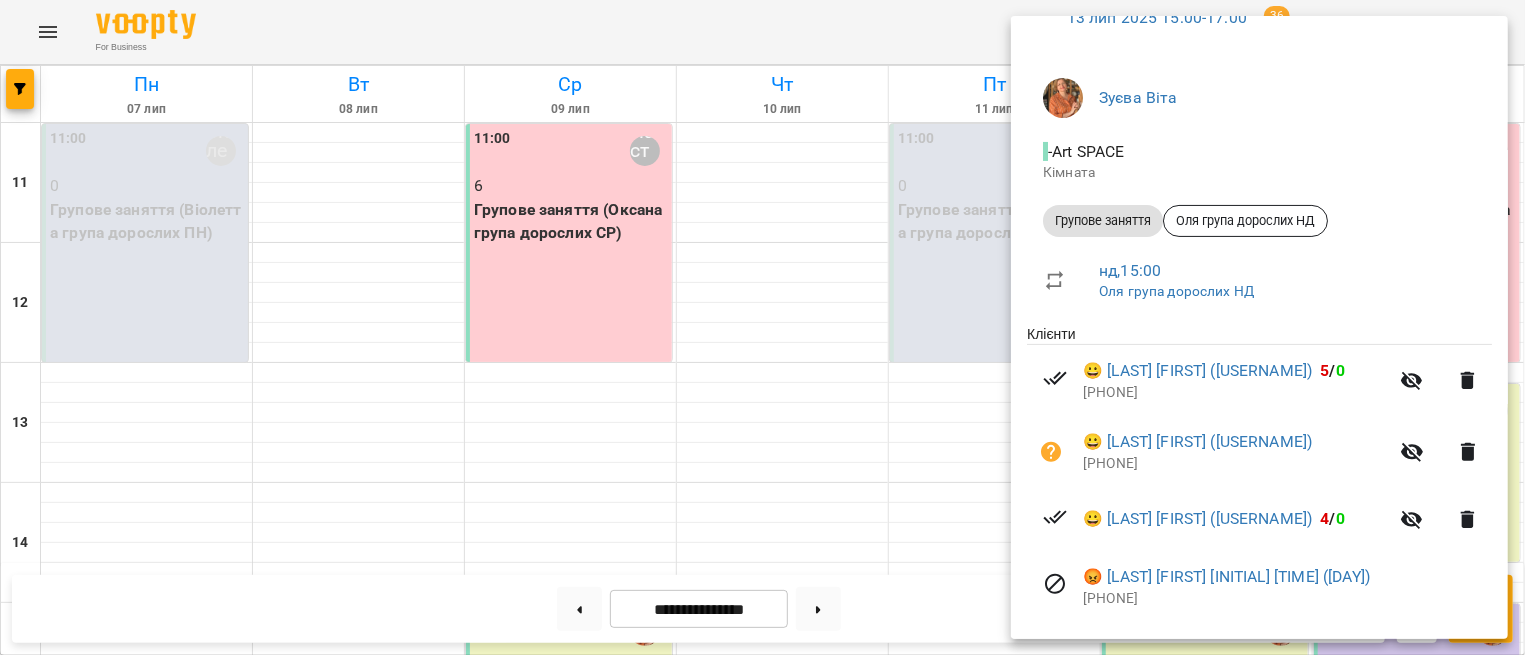 click 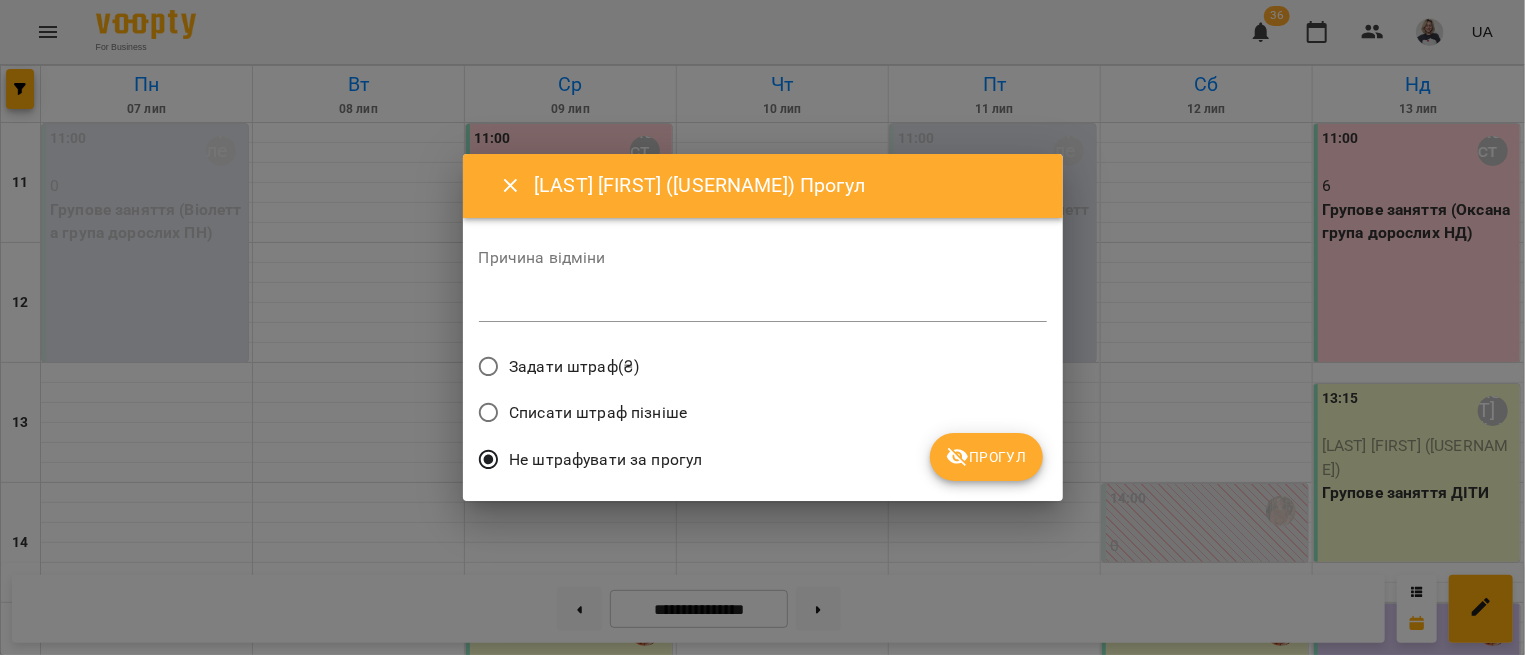 click on "Прогул" at bounding box center [986, 457] 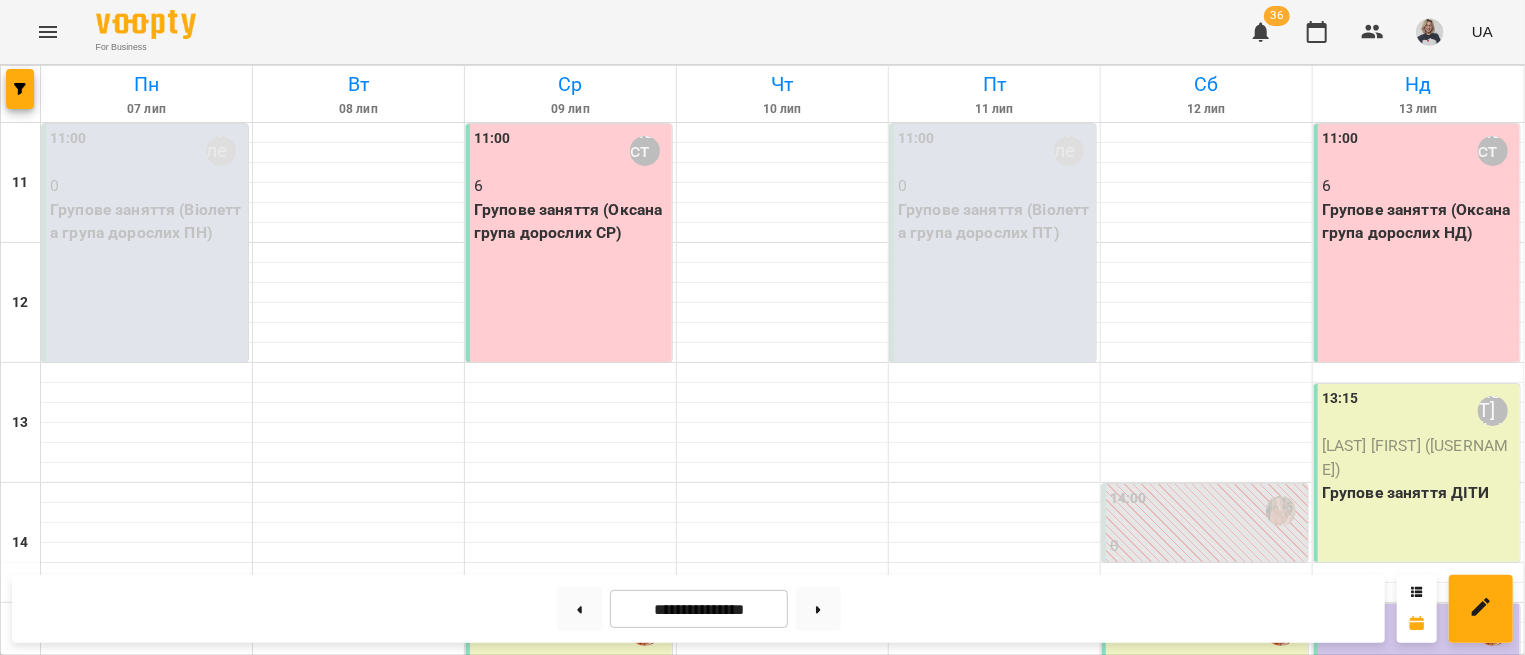 scroll, scrollTop: 603, scrollLeft: 0, axis: vertical 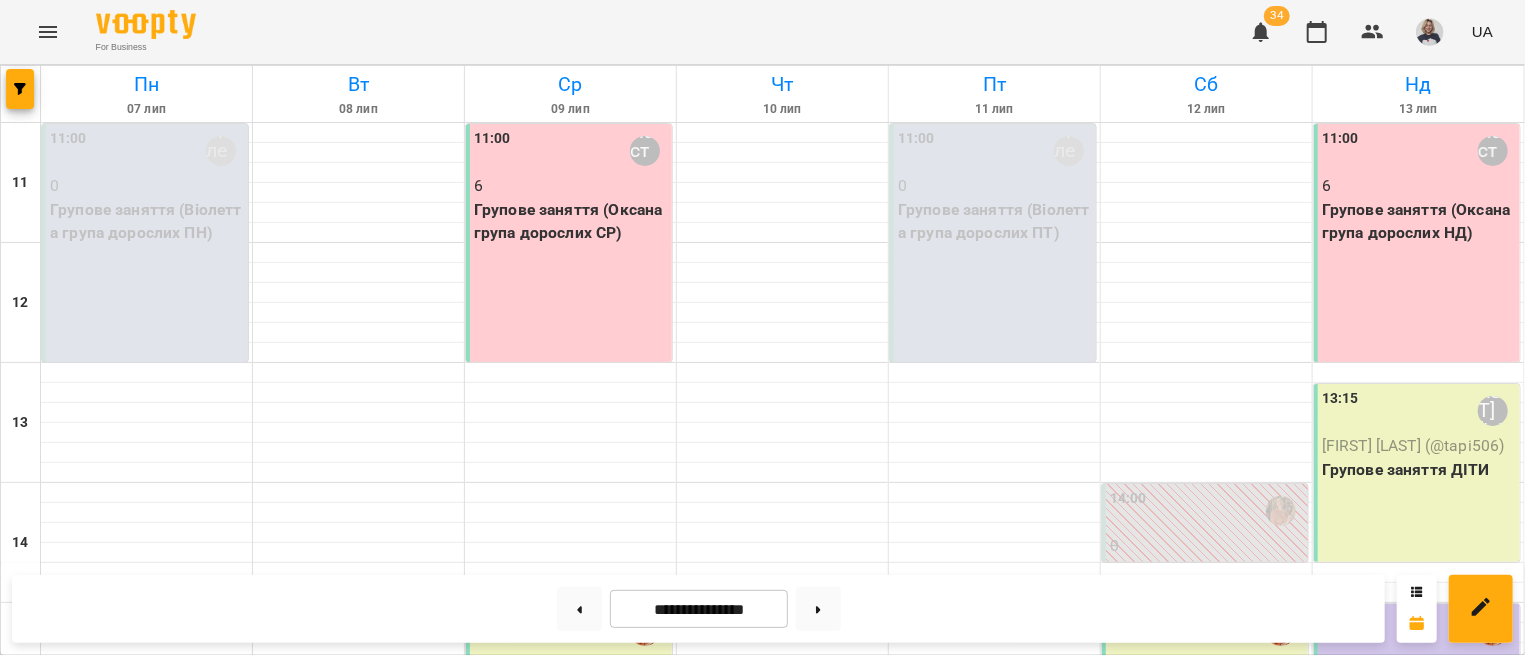 click on "Групове заняття ДІТИ (Оля група 8-10)" at bounding box center (1419, 1001) 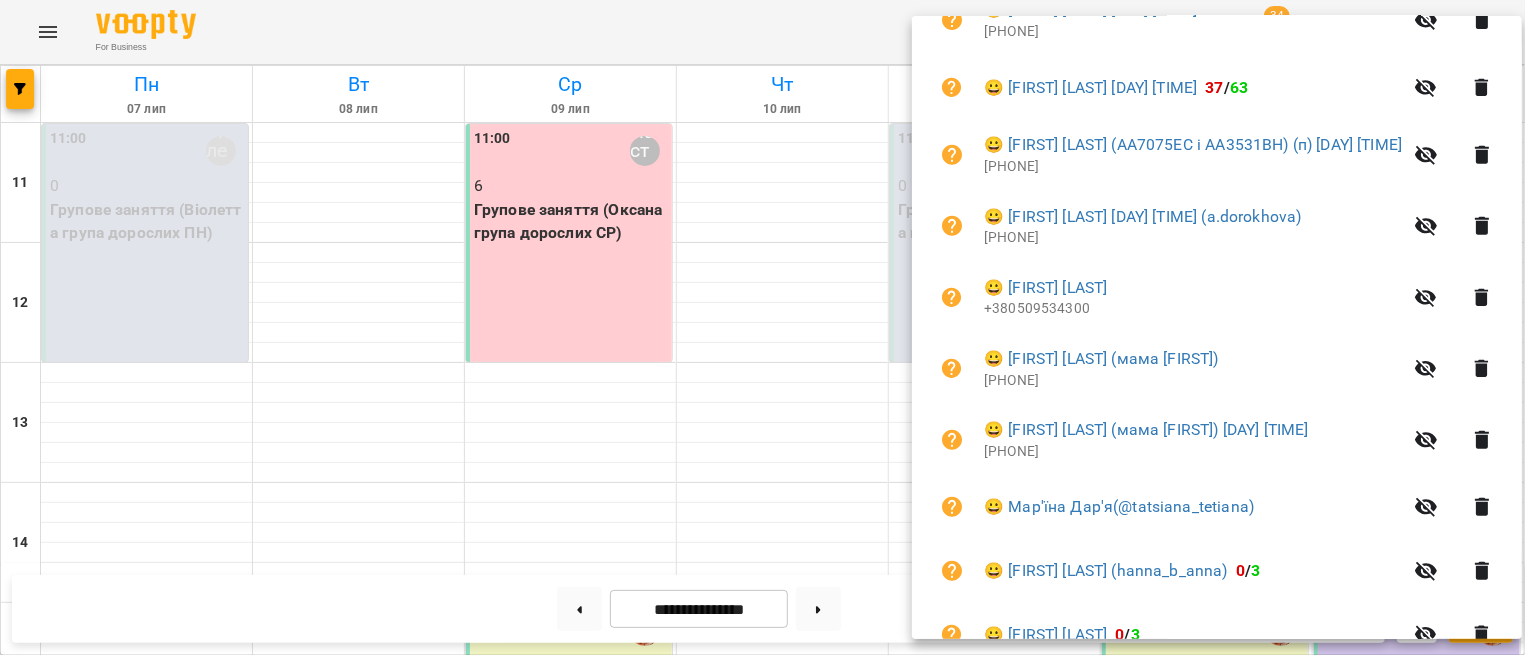 scroll, scrollTop: 603, scrollLeft: 0, axis: vertical 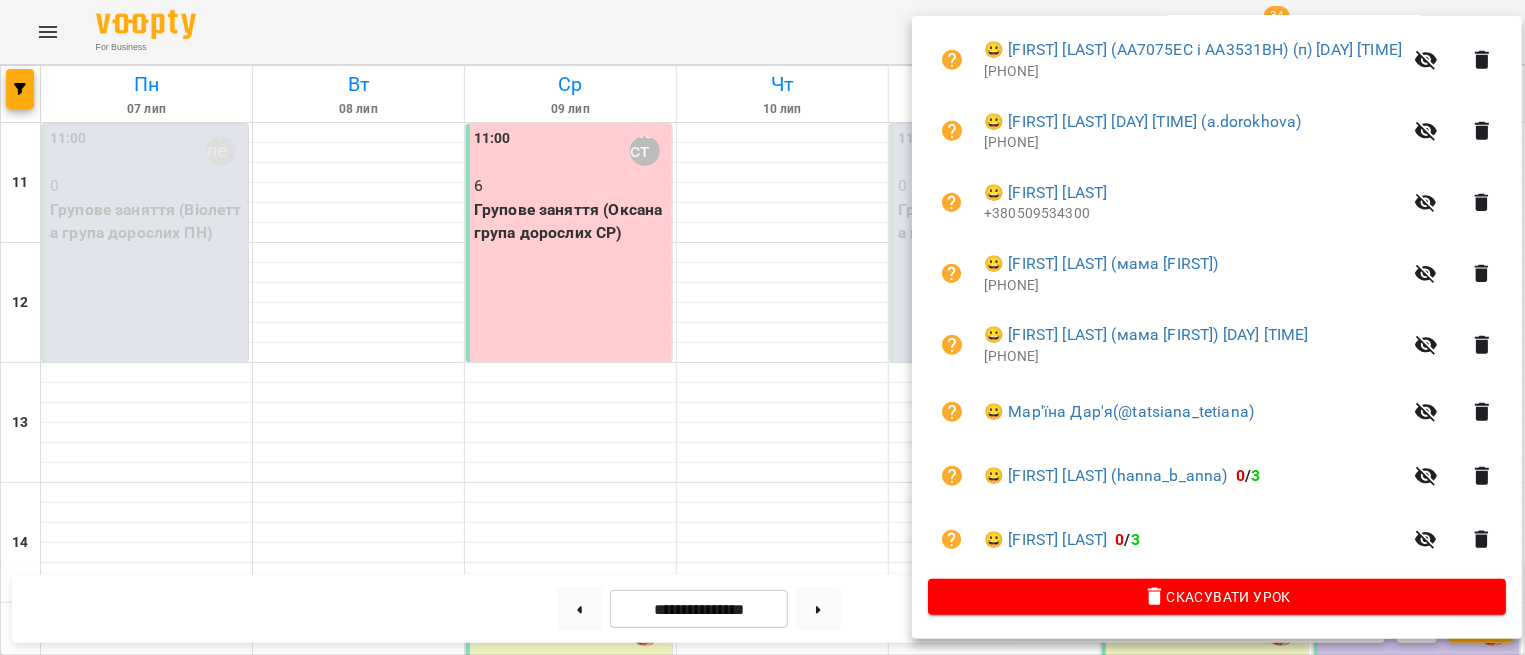 click at bounding box center (762, 327) 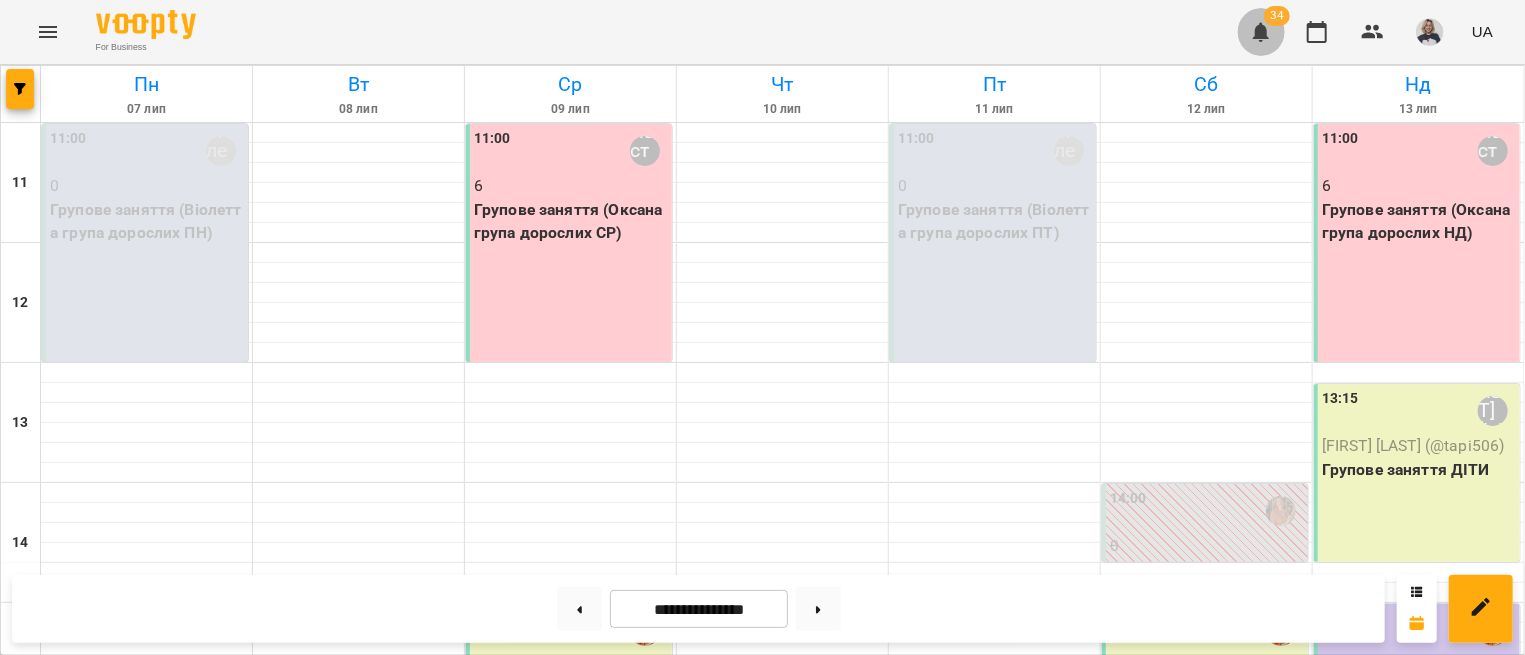 click 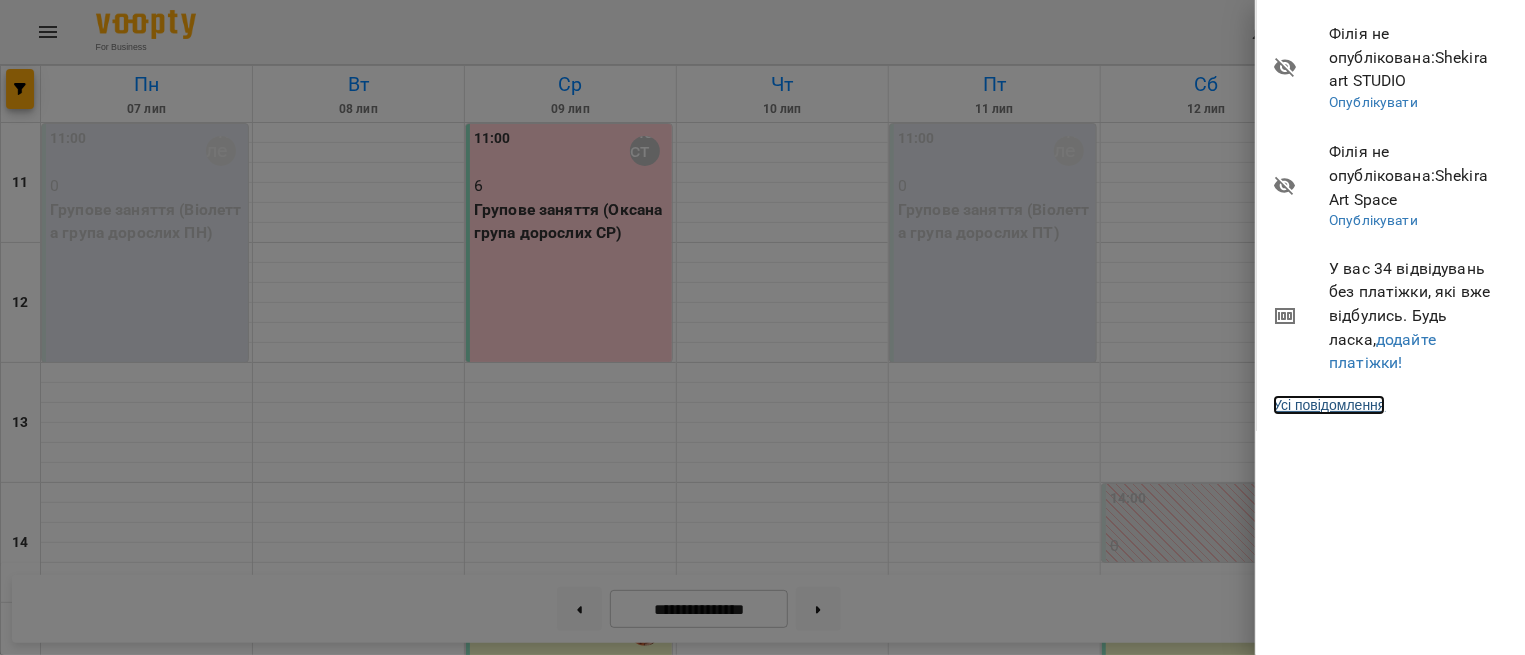 click on "Усі повідомлення" at bounding box center (1329, 405) 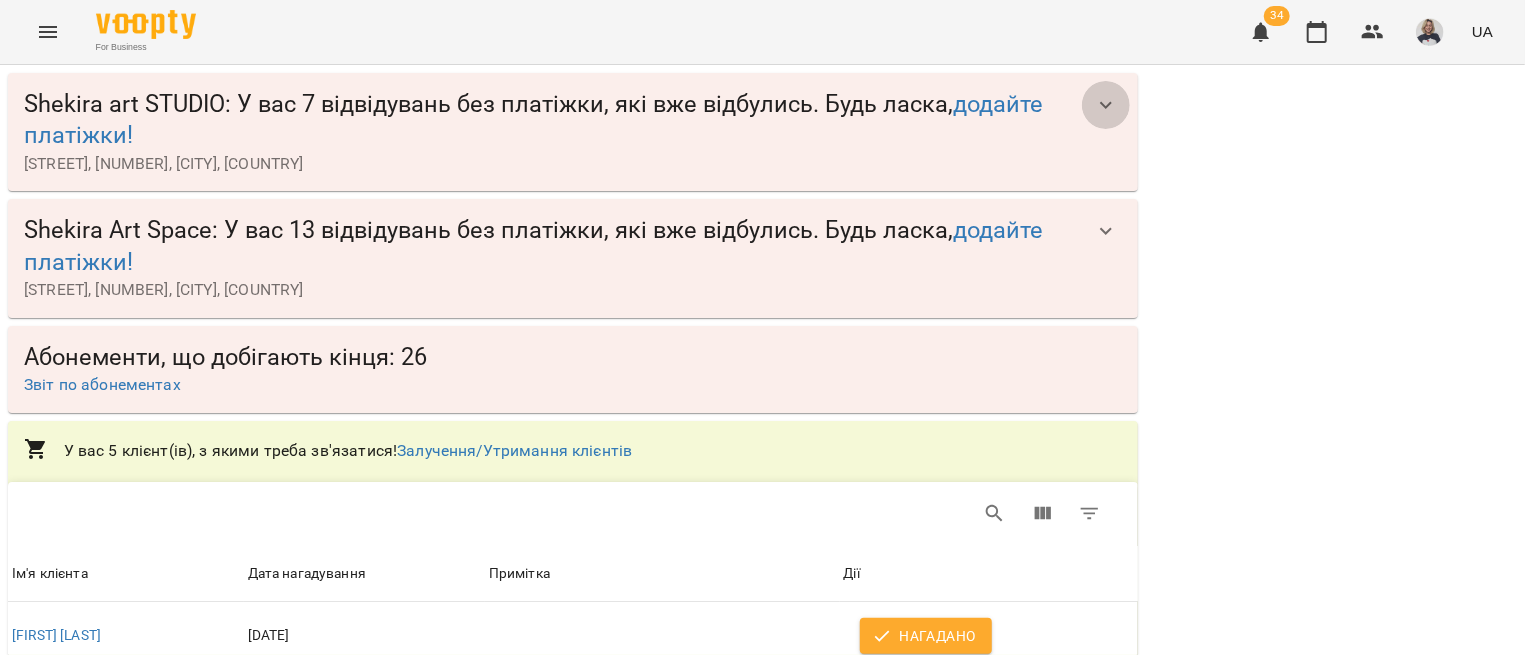 click 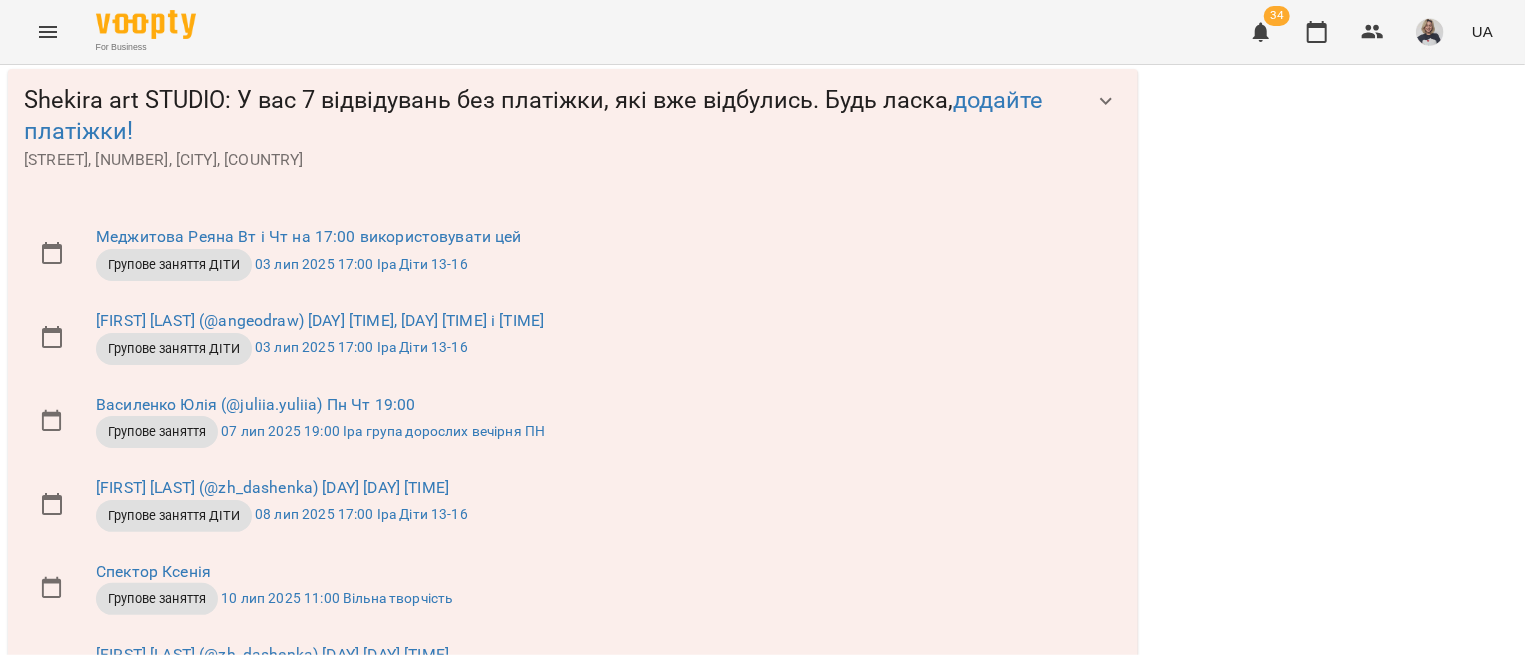scroll, scrollTop: 724, scrollLeft: 0, axis: vertical 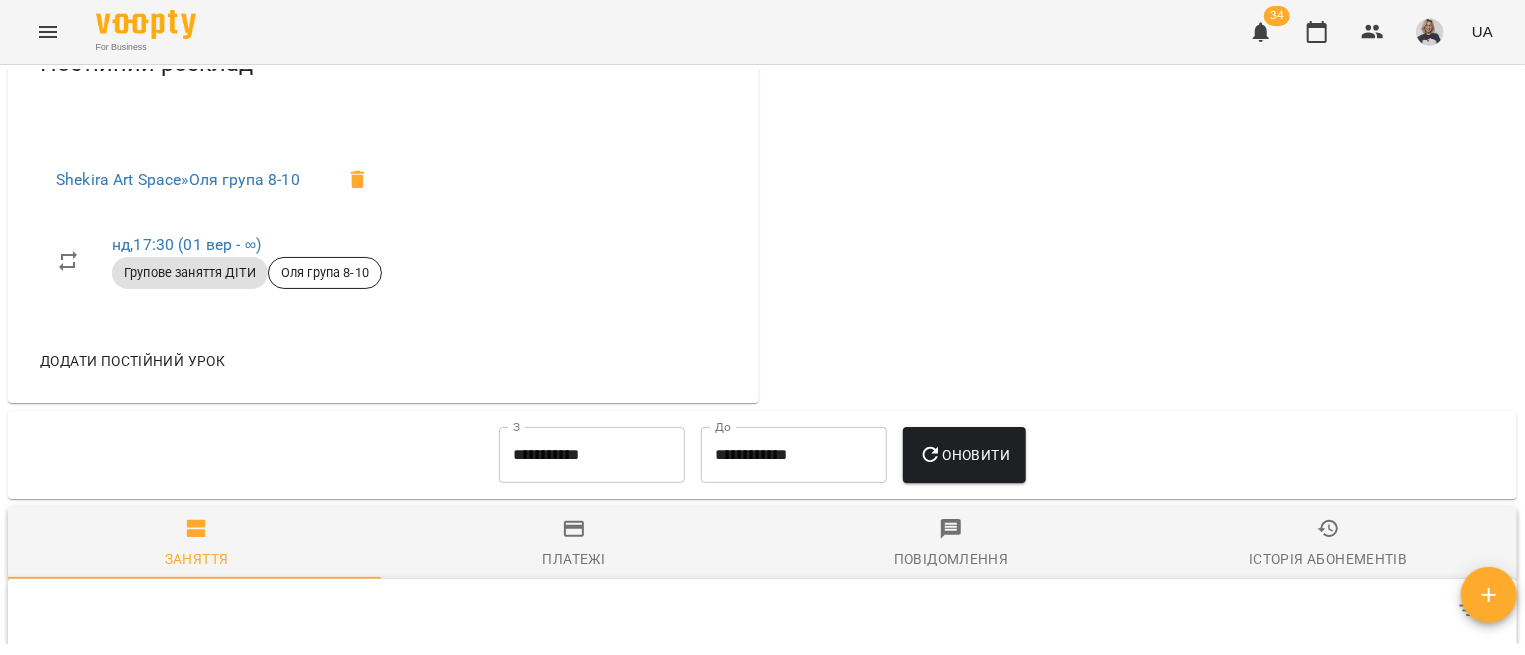 click on "Платежі" at bounding box center (574, 559) 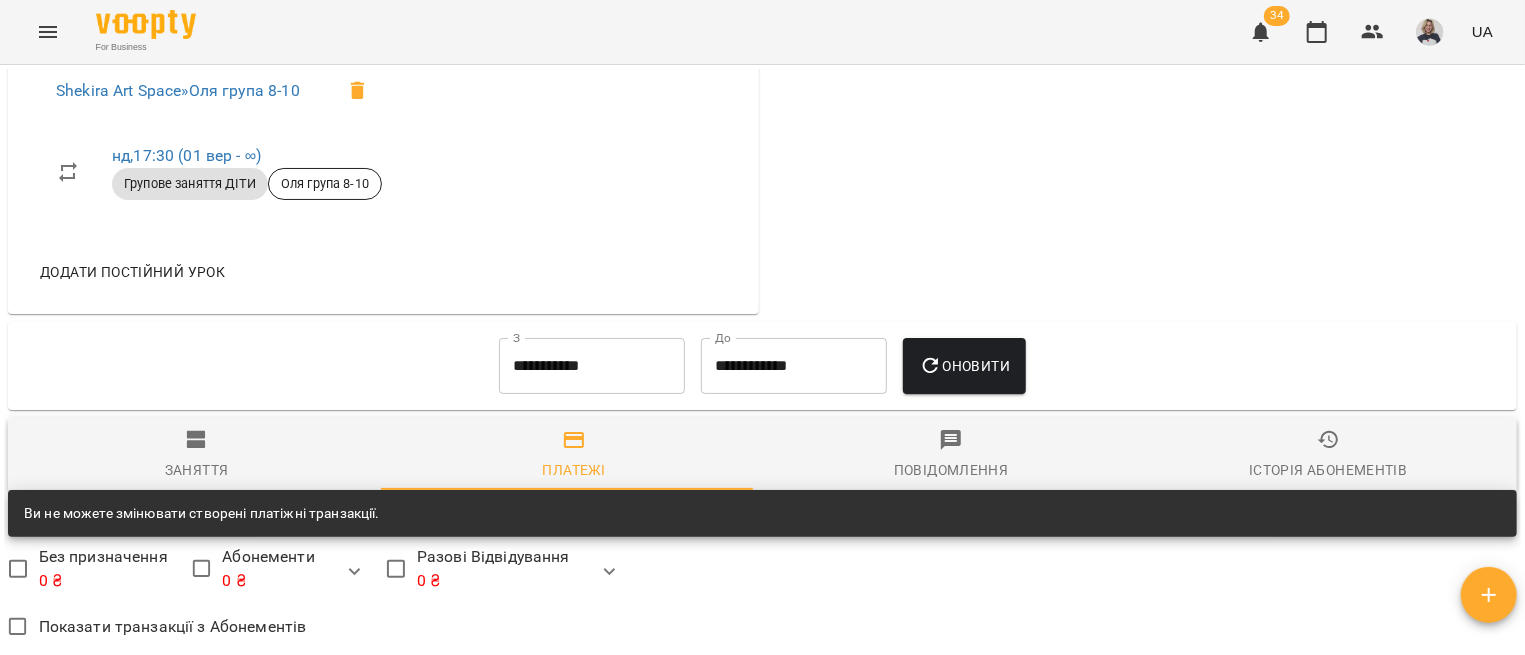 scroll, scrollTop: 792, scrollLeft: 0, axis: vertical 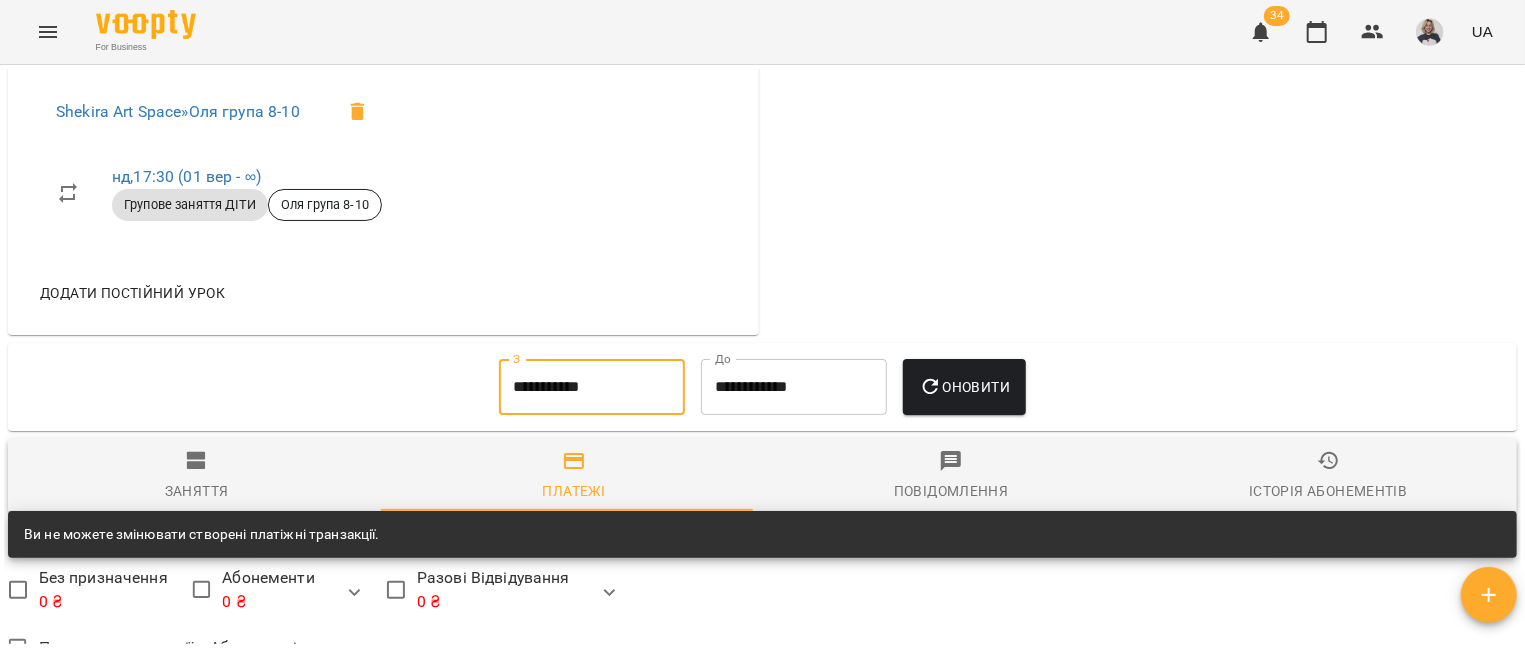 click on "**********" at bounding box center (592, 387) 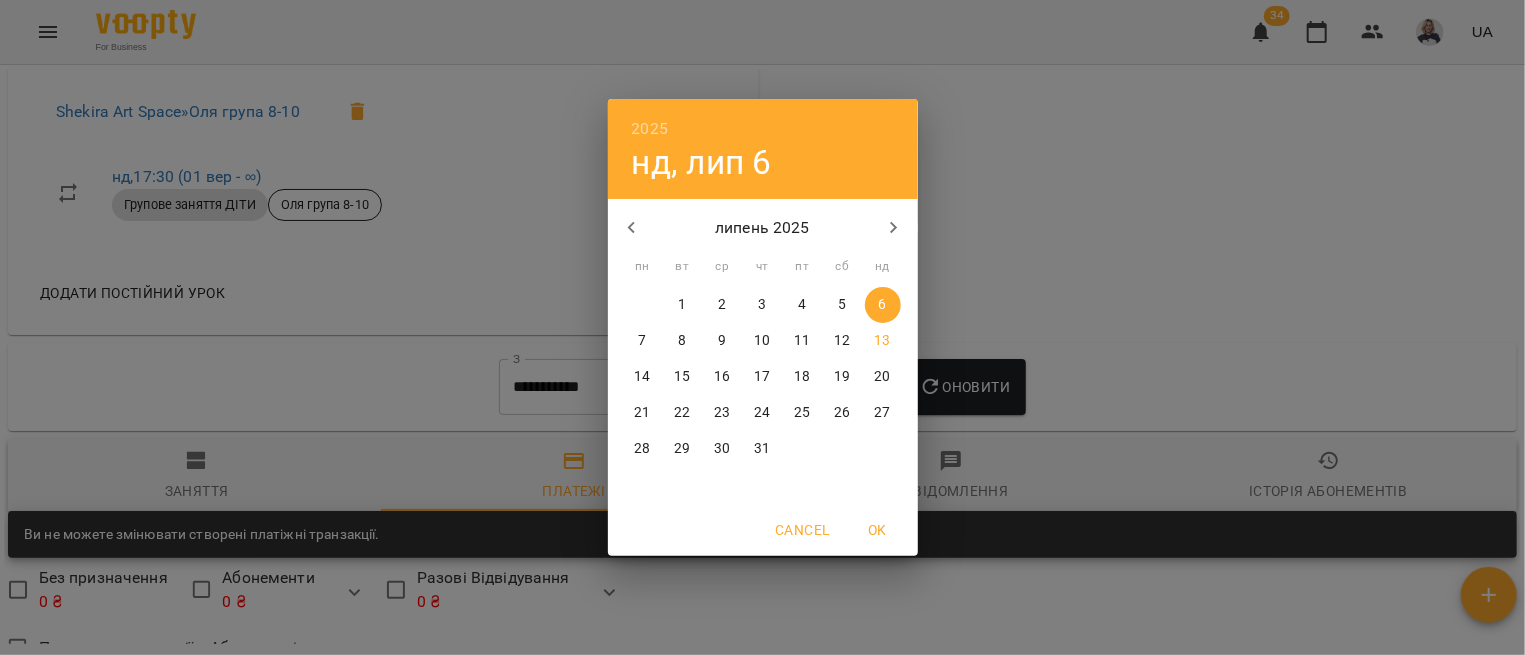 click 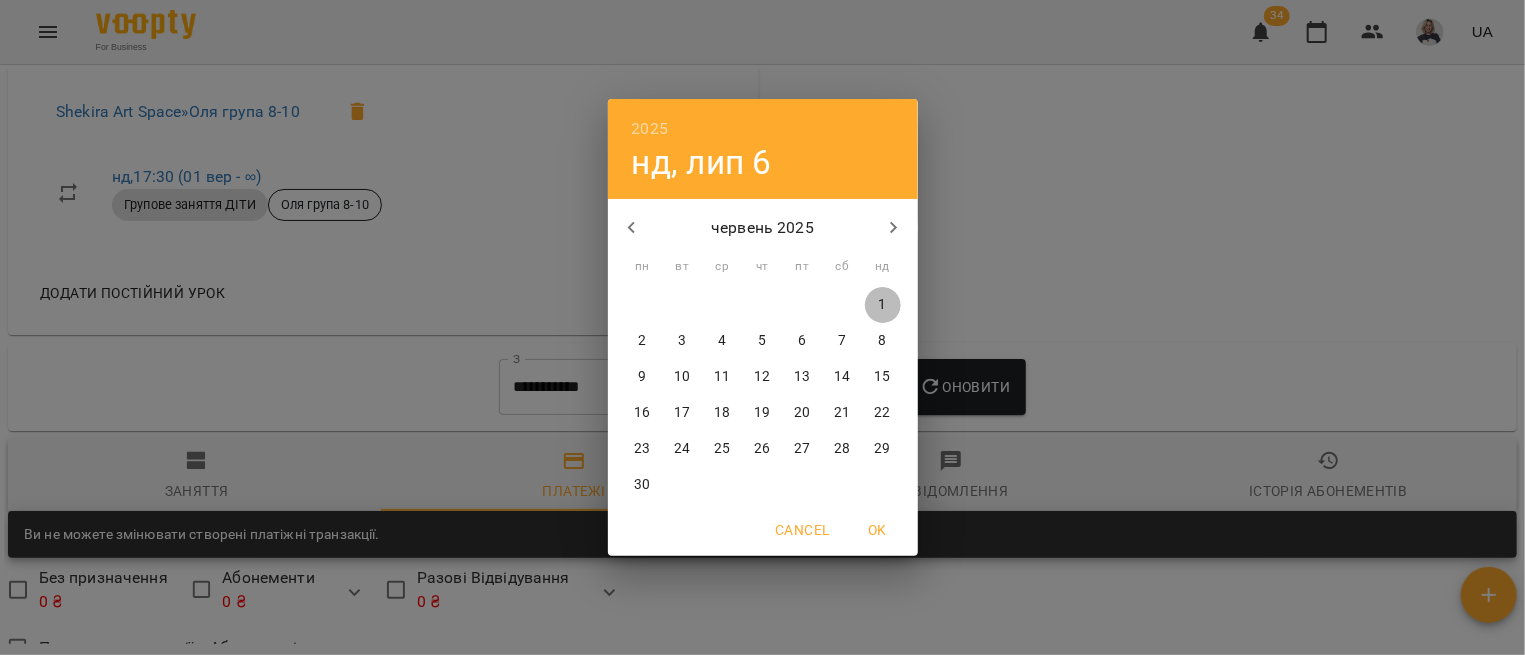 click on "1" at bounding box center [882, 305] 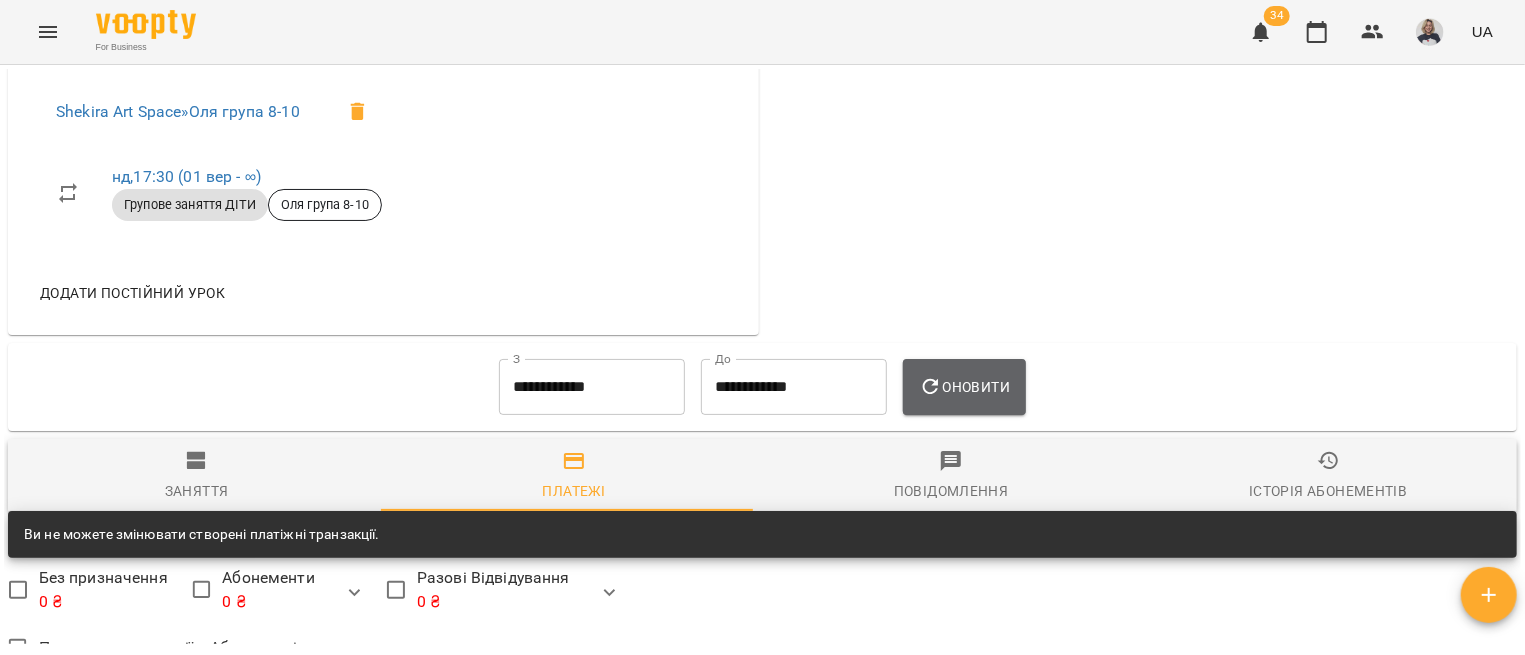click on "Оновити" at bounding box center (964, 387) 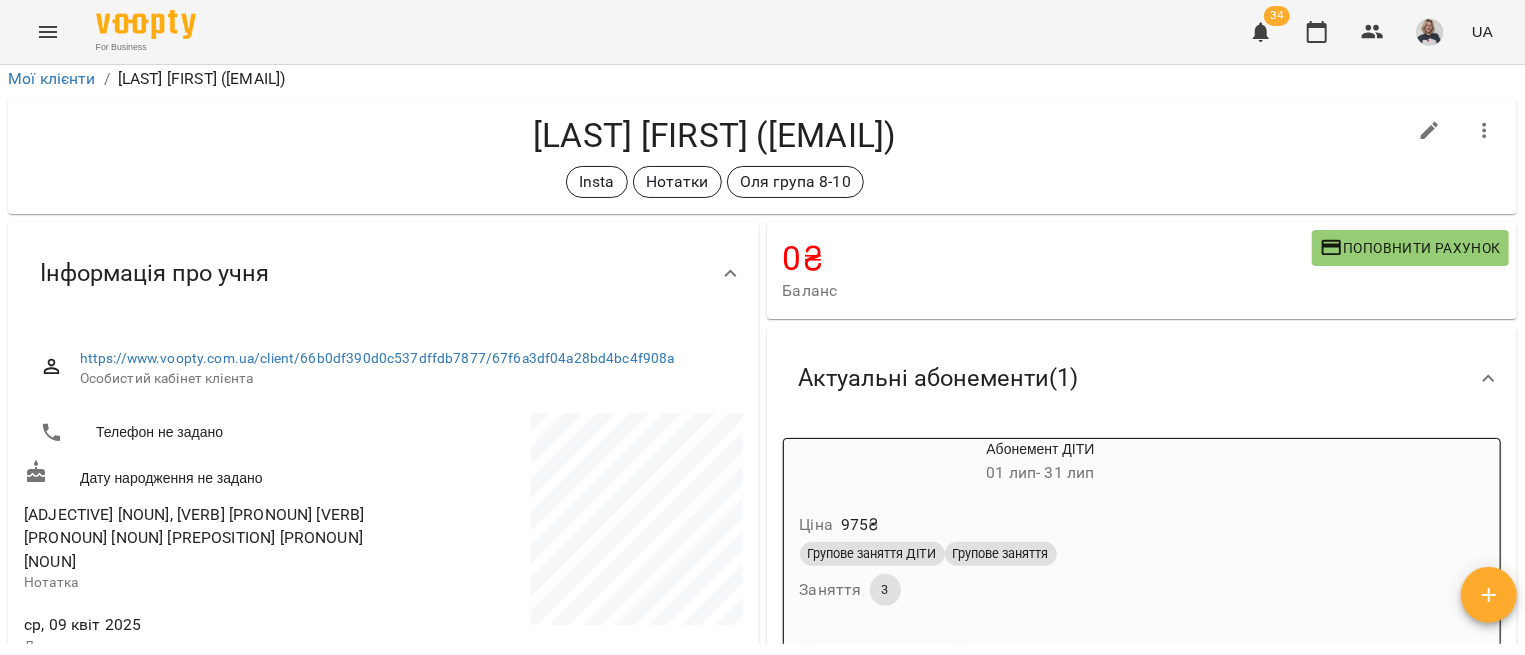 scroll, scrollTop: 0, scrollLeft: 0, axis: both 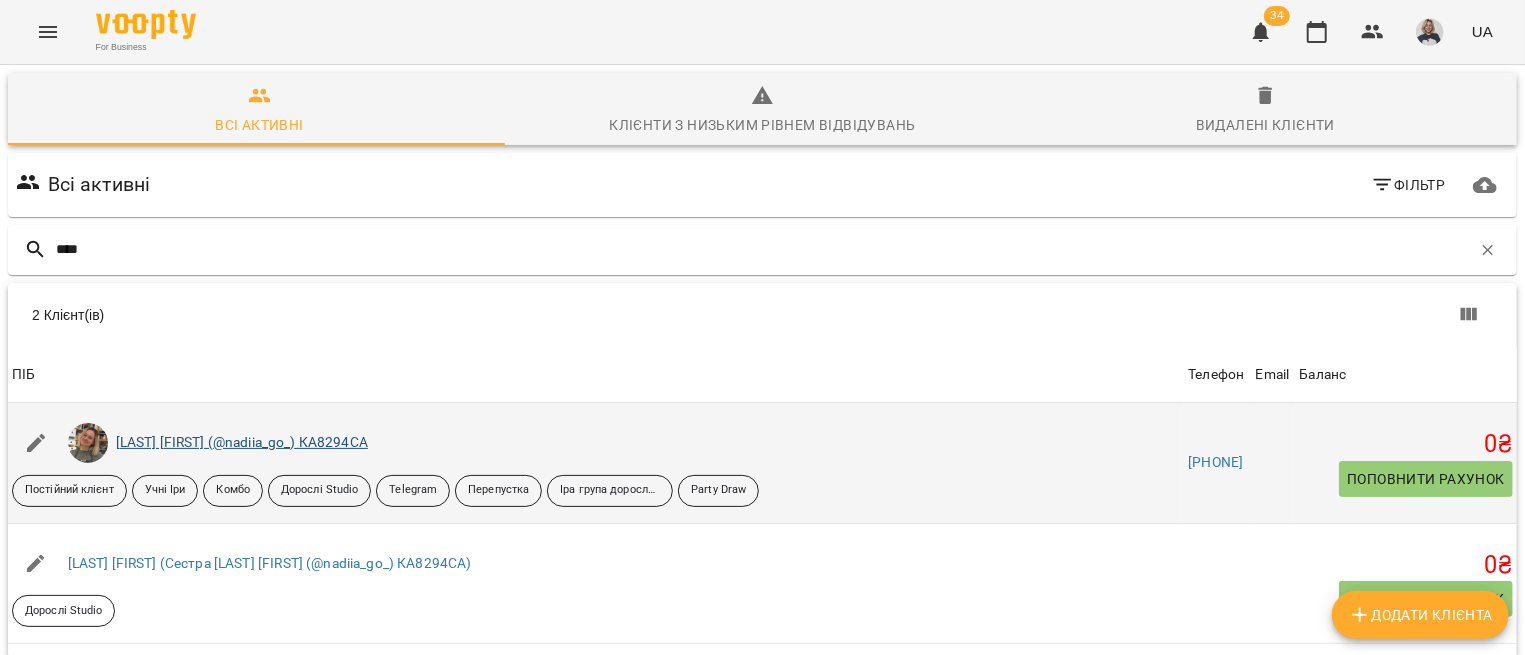 type on "****" 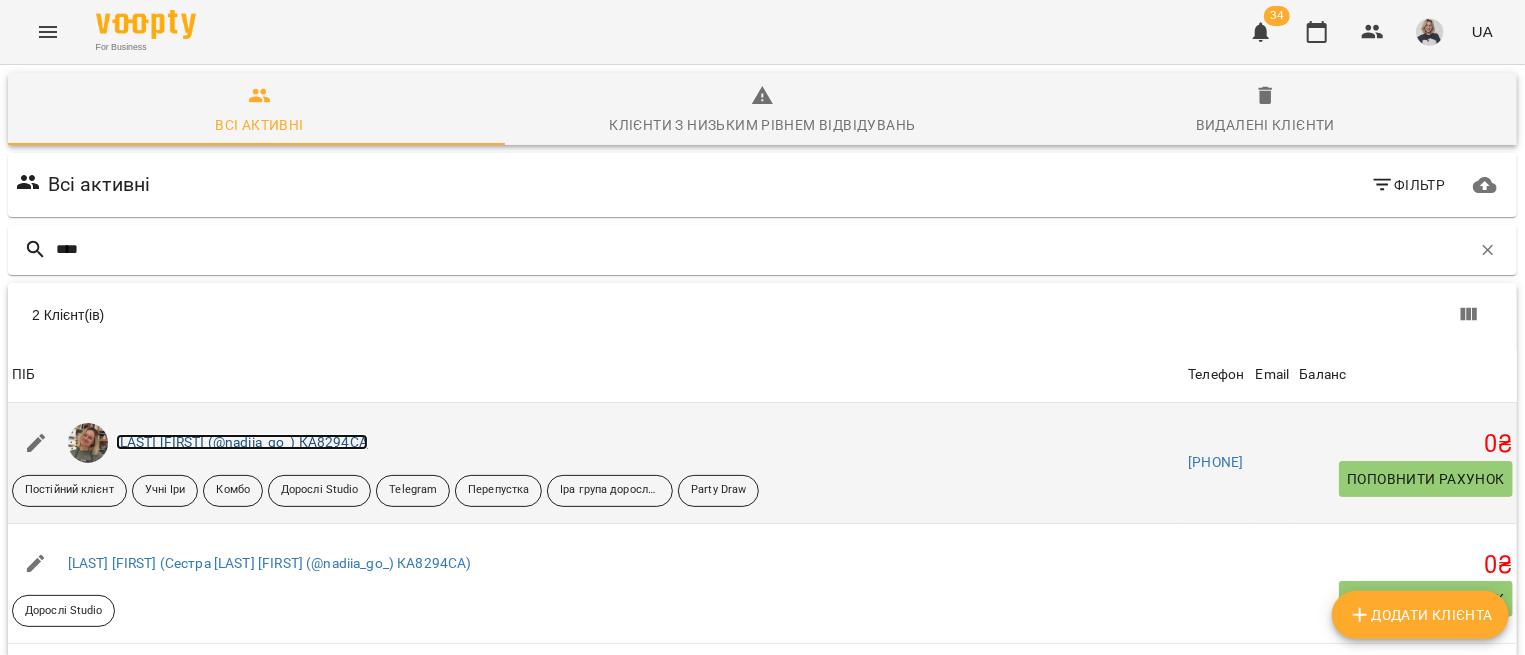 click on "[LAST] [FIRST] (@nadiia_go_) КА8294СА" at bounding box center (242, 442) 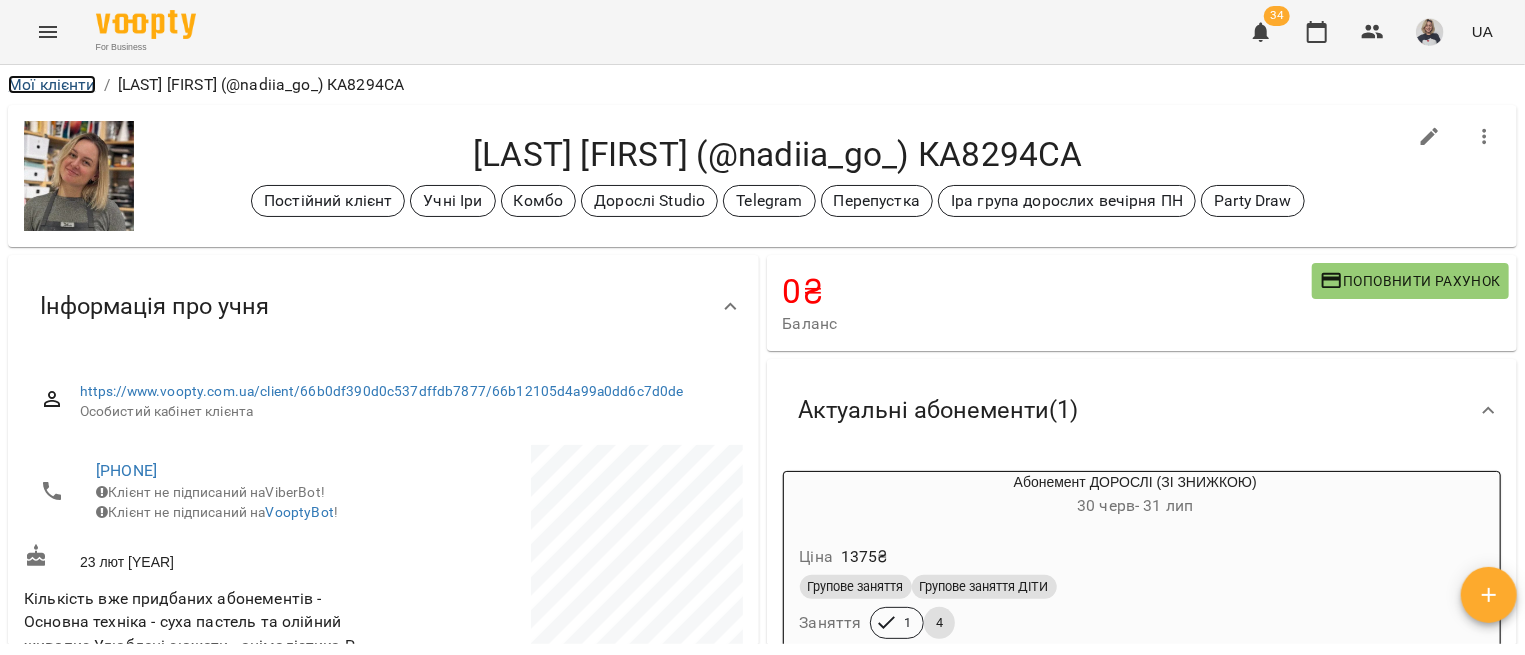 click on "Мої клієнти" at bounding box center (52, 84) 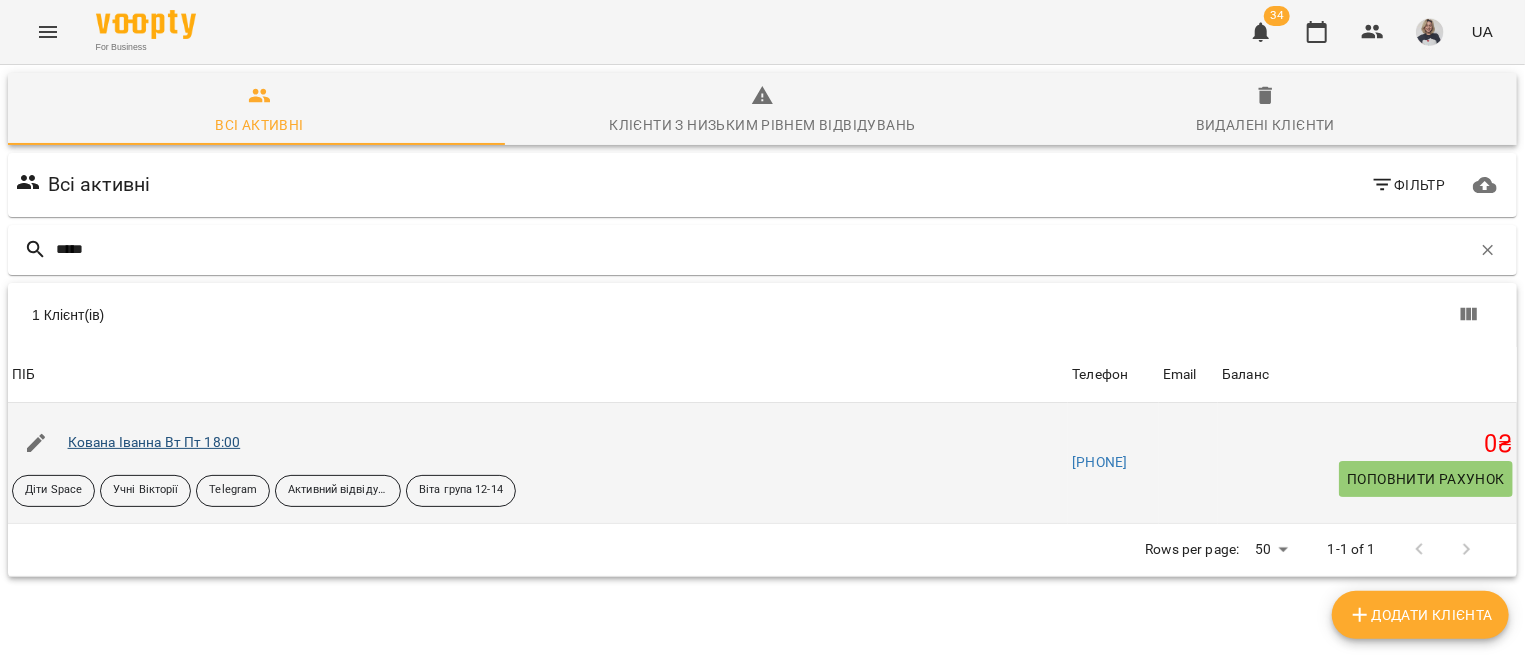type on "*****" 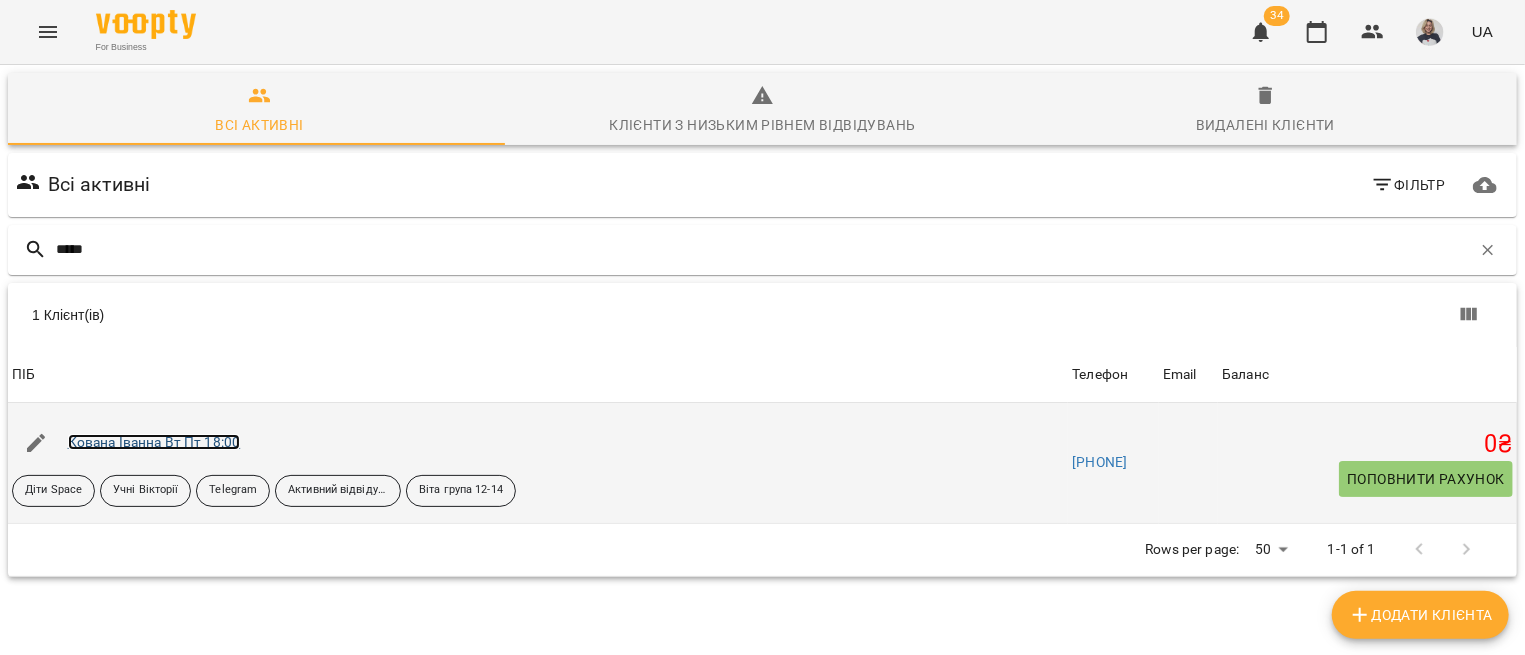 click on "Кована Іванна Вт Пт 18:00" at bounding box center (154, 442) 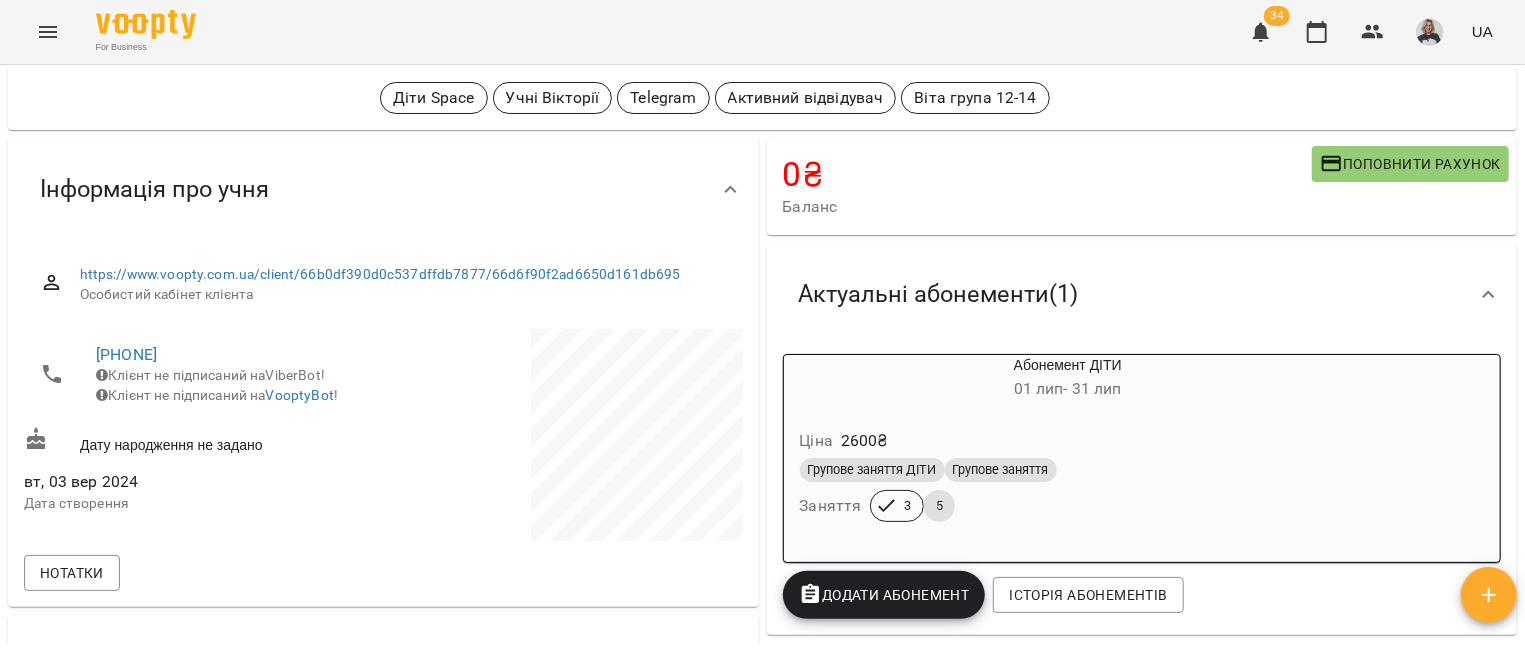 scroll, scrollTop: 121, scrollLeft: 0, axis: vertical 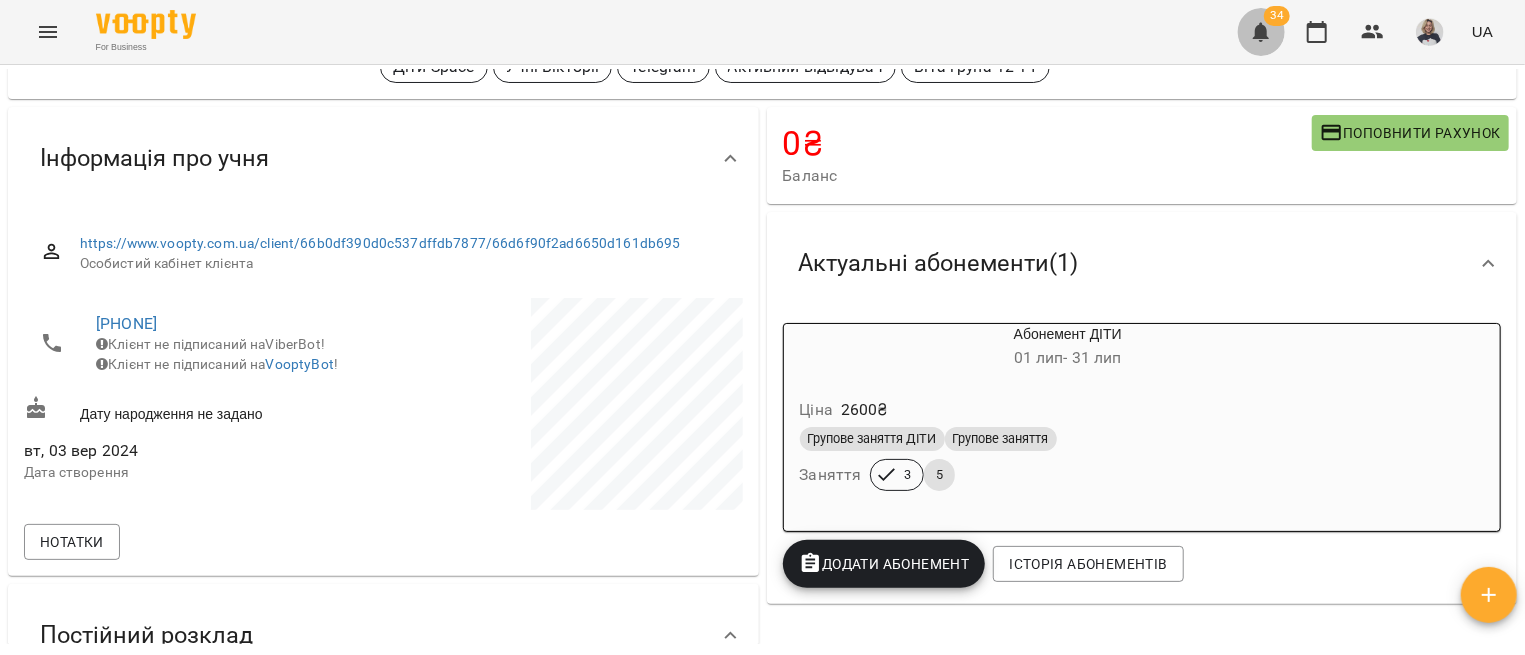 click 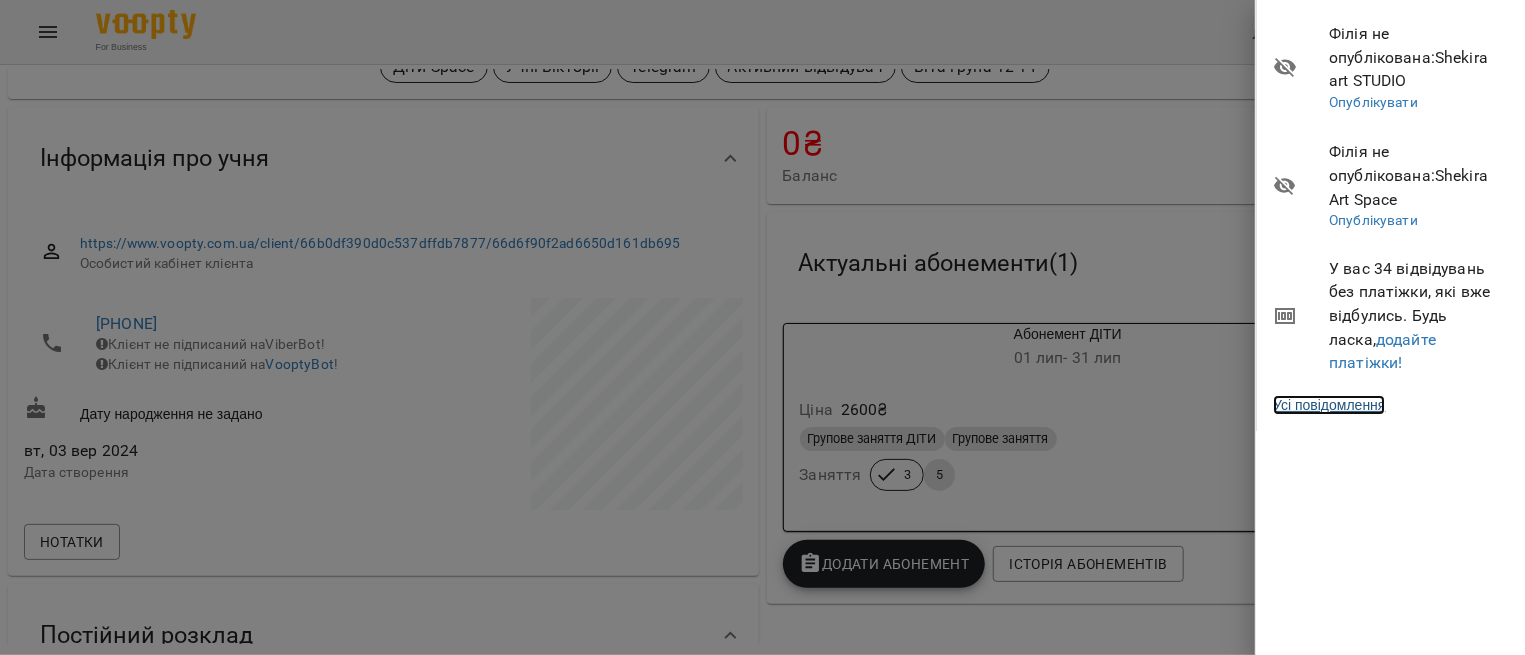 click on "Усі повідомлення" at bounding box center (1329, 405) 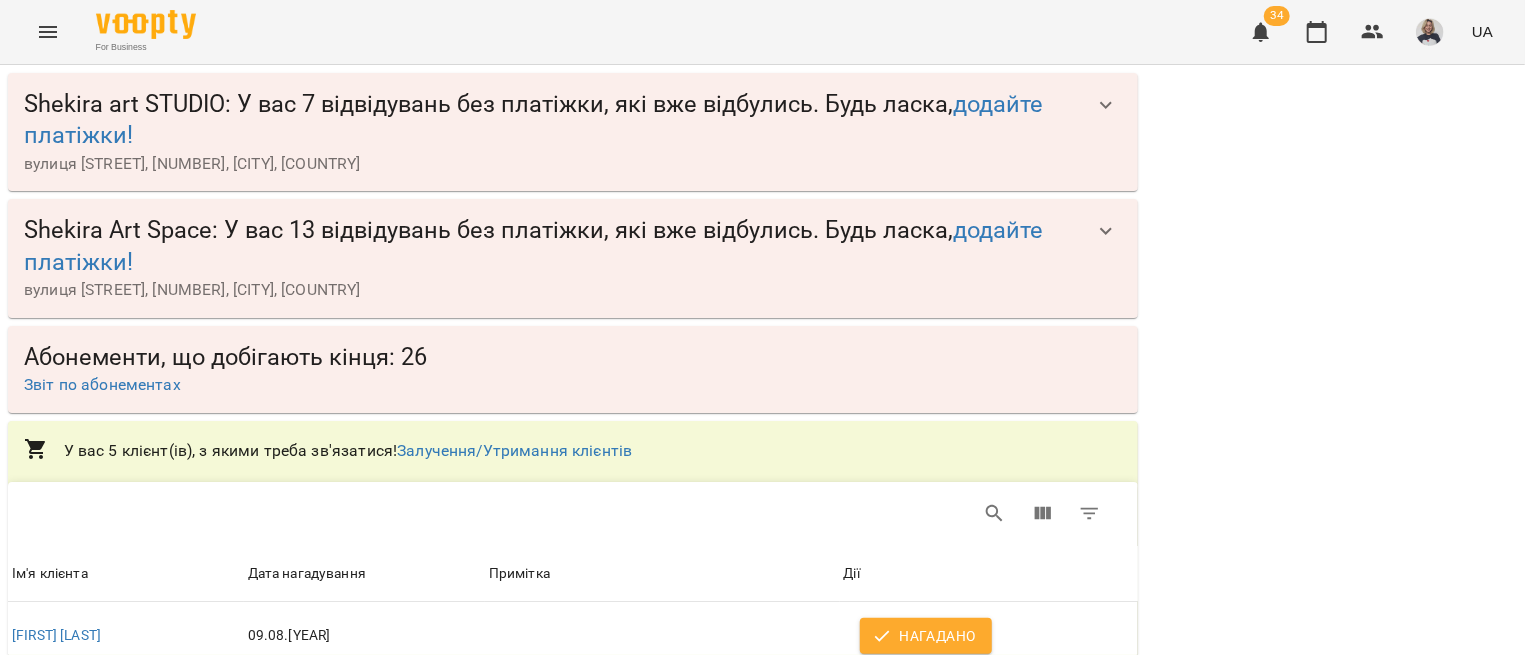 click at bounding box center (1106, 105) 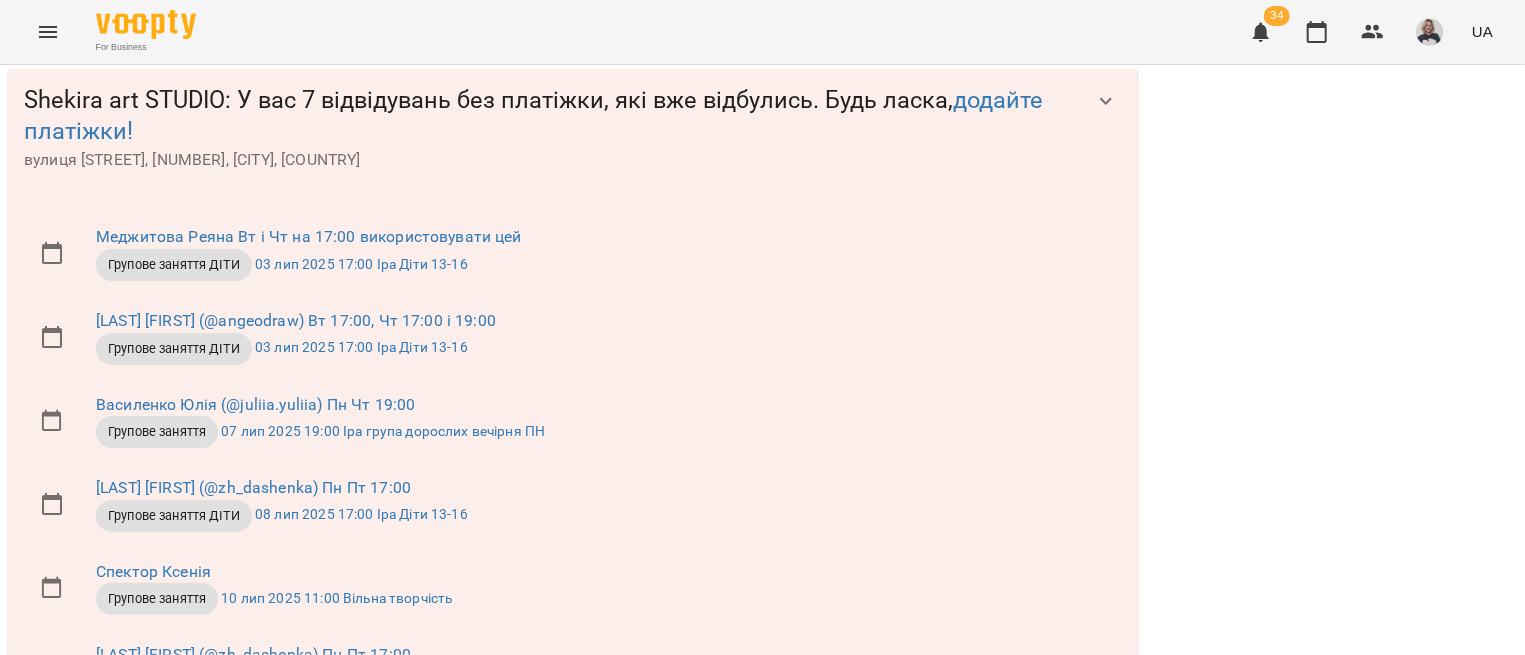 scroll, scrollTop: 482, scrollLeft: 0, axis: vertical 